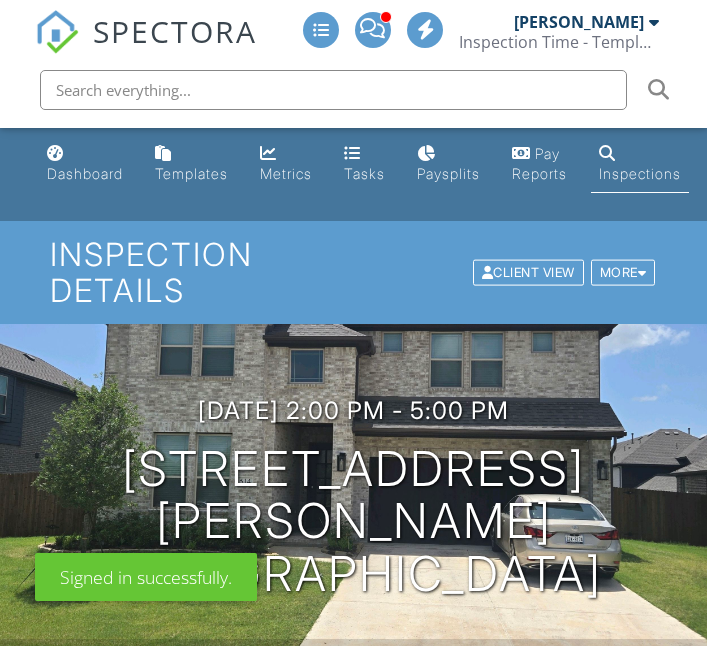 scroll, scrollTop: 0, scrollLeft: 0, axis: both 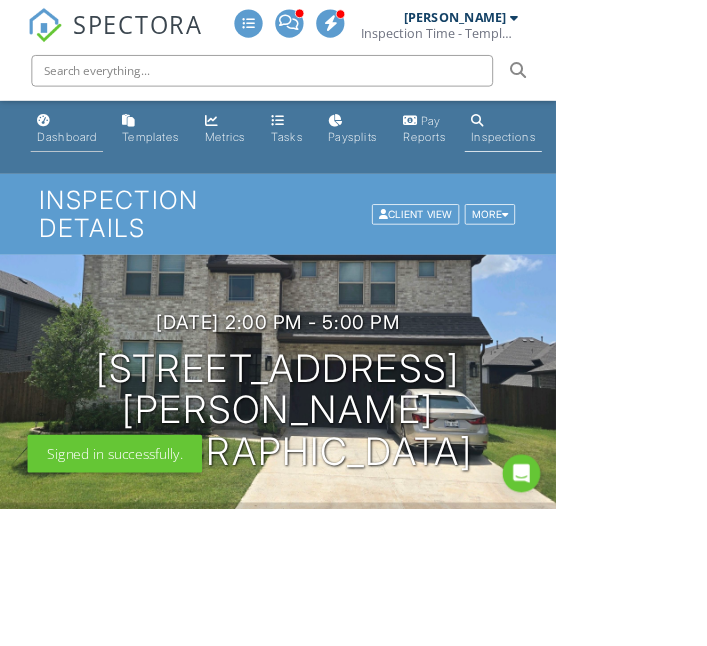click on "Dashboard" at bounding box center (85, 173) 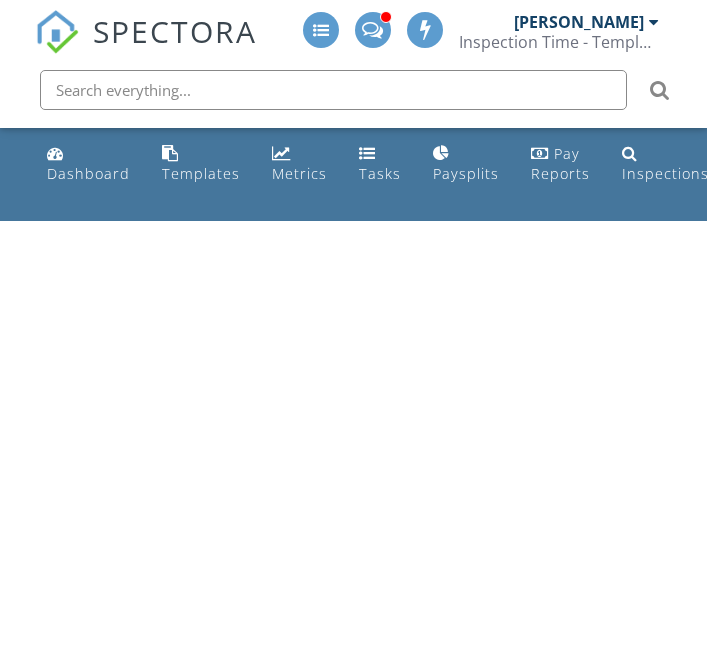 scroll, scrollTop: 0, scrollLeft: 0, axis: both 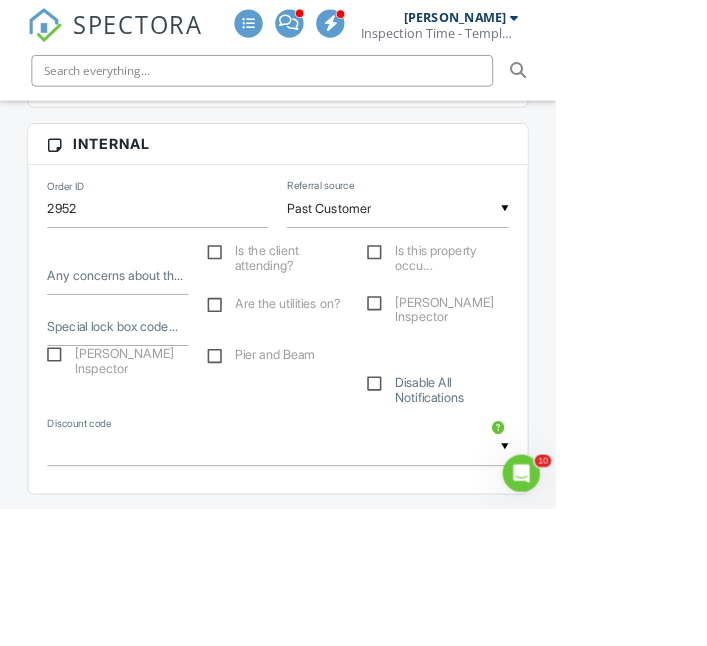click on "[PERSON_NAME] Inspector" at bounding box center (149, 452) 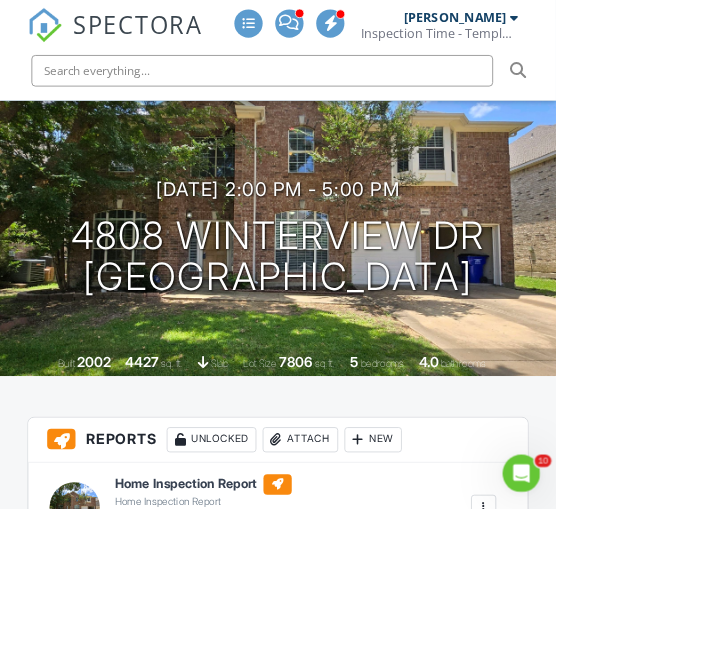 scroll, scrollTop: 187, scrollLeft: 0, axis: vertical 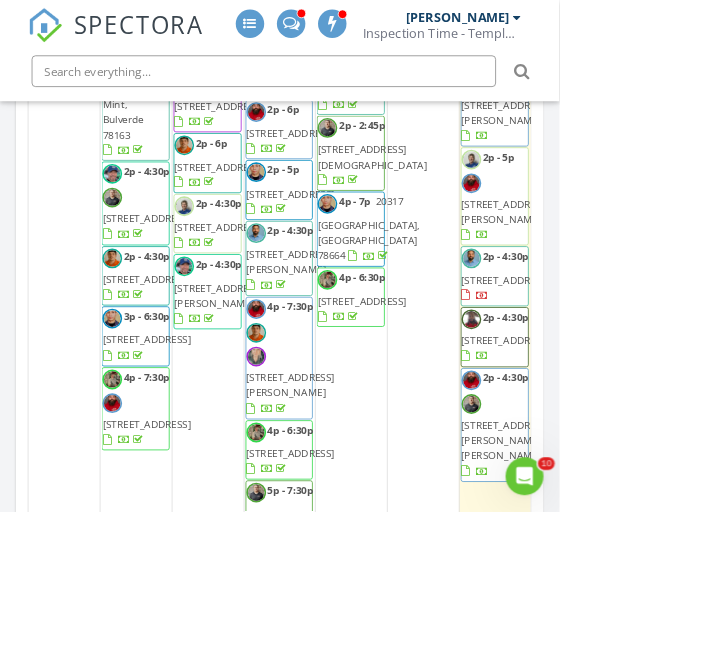 click on "SPECTORA
Aaron Davis
Inspection Time - Temple/Waco
Role:
Inspector
Change Role
Dashboard
New Inspection
Inspections
Calendar
Template Editor
Contacts
Automations
Team
Metrics
Payments
Data Exports
Billing
Conversations
Tasks
Reporting
Advanced
Equipment
Settings
What's New
Sign Out
Change Active Role
Your account has more than one possible role. Please choose how you'd like to view the site:
Company/Agency
City
Role
Dashboard
Templates
Metrics
Tasks
Paysplits
Pay Reports
Inspections
Settings
Support Center
All schedulers" at bounding box center (353, 3455) 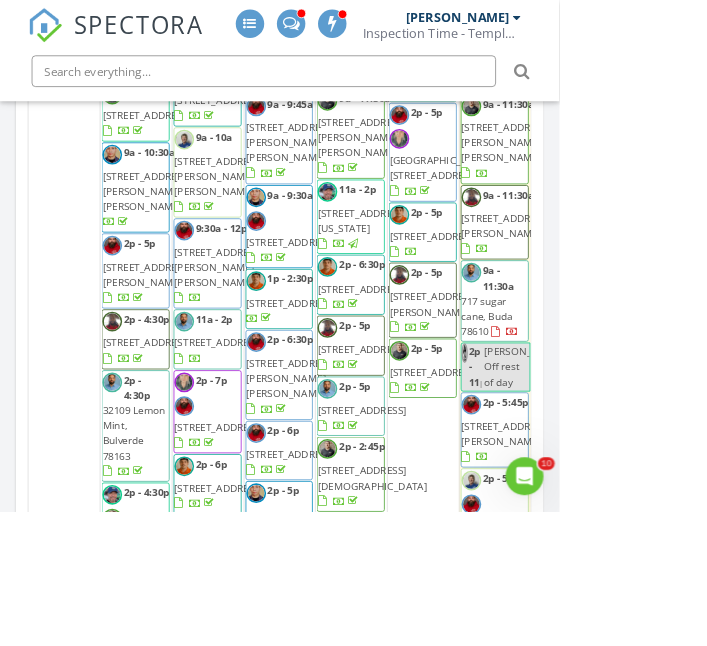 scroll, scrollTop: 2348, scrollLeft: 0, axis: vertical 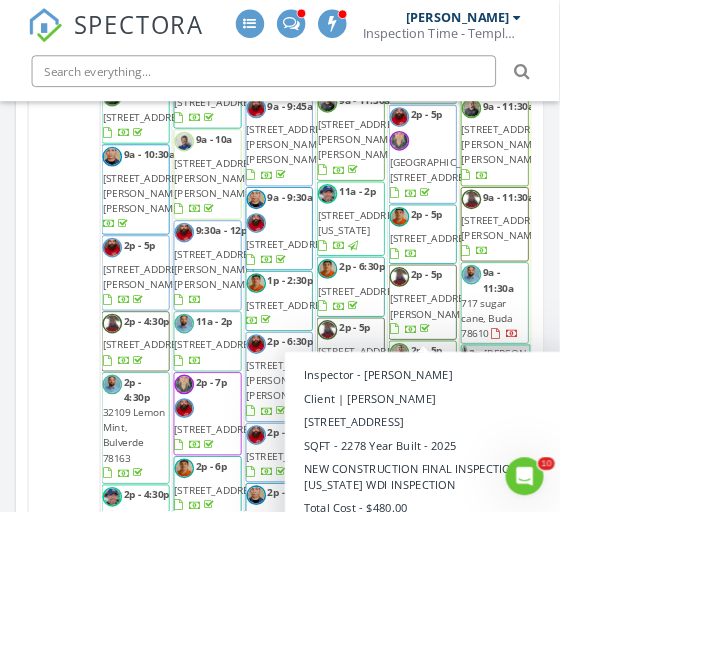 click on "2405 Flatiron Dr, Corinth 76210" at bounding box center [549, -169] 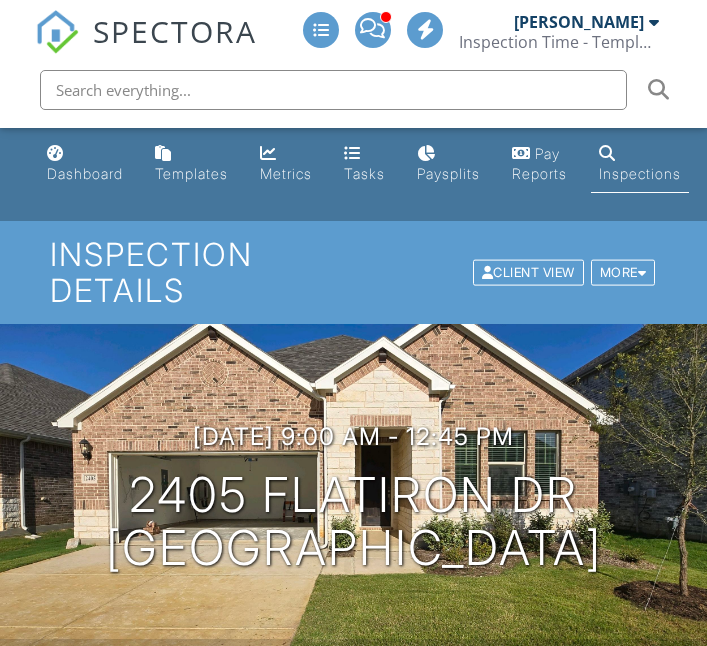 scroll, scrollTop: 89, scrollLeft: 0, axis: vertical 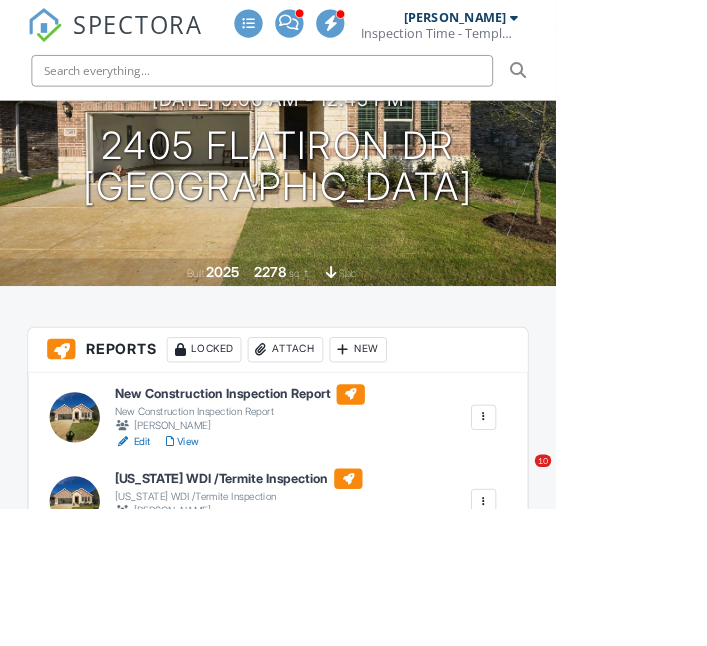 click at bounding box center [615, 638] 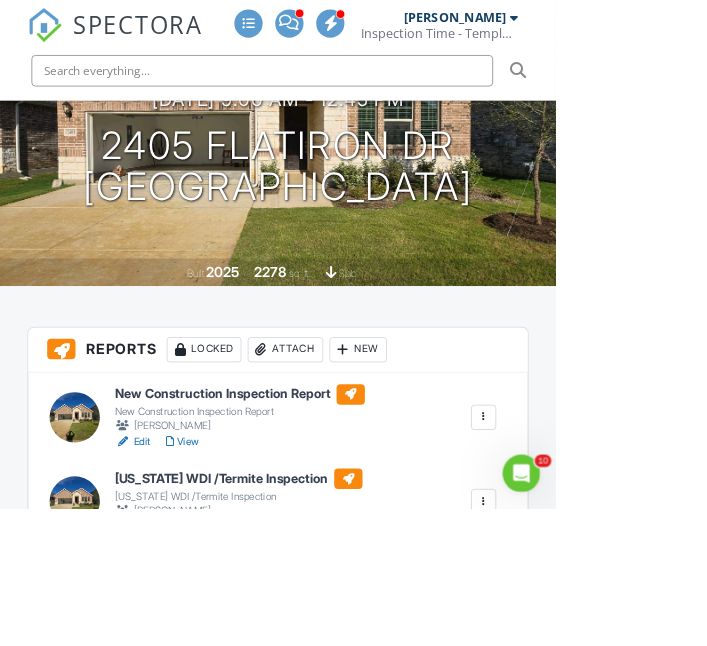 scroll, scrollTop: 0, scrollLeft: 0, axis: both 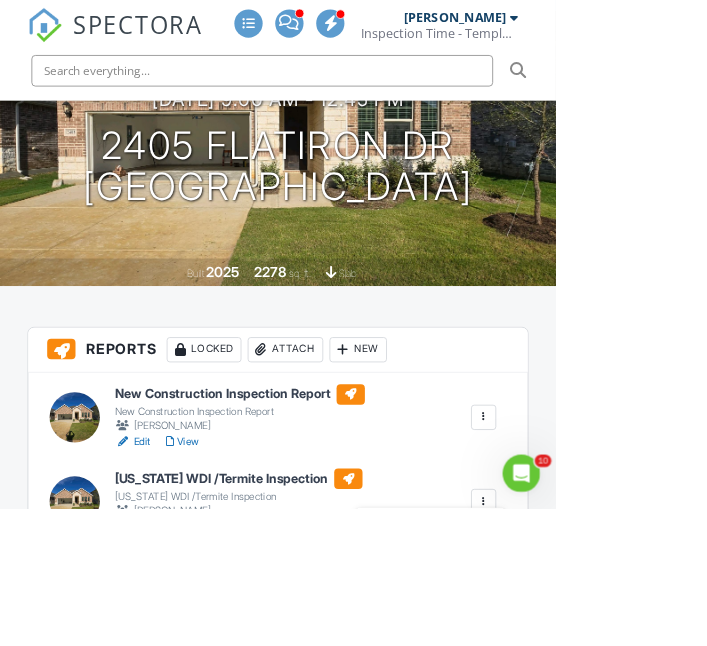 click on "Assign Inspectors" at bounding box center (547, 733) 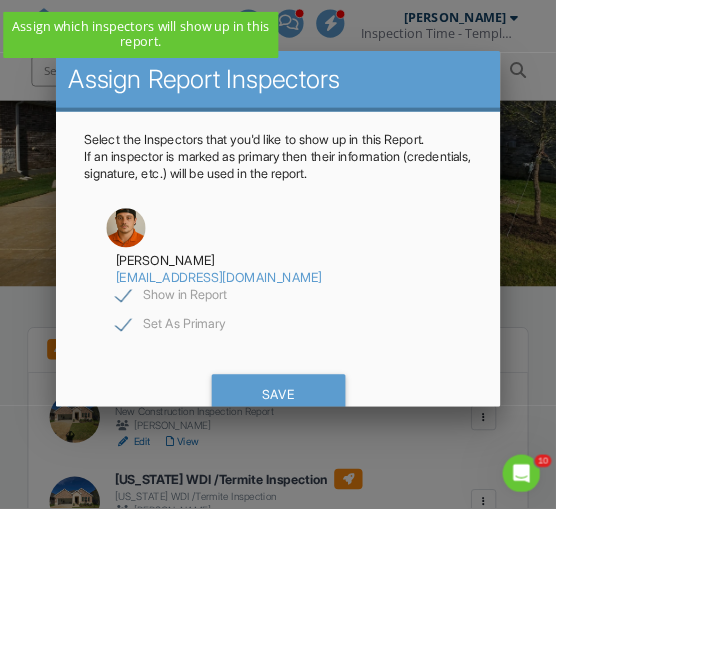 click at bounding box center (353, 304) 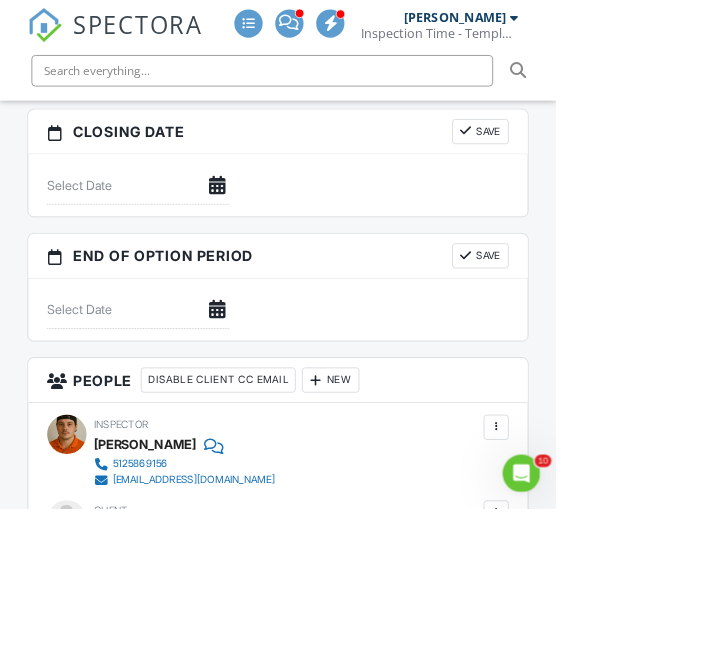 scroll, scrollTop: 2386, scrollLeft: 0, axis: vertical 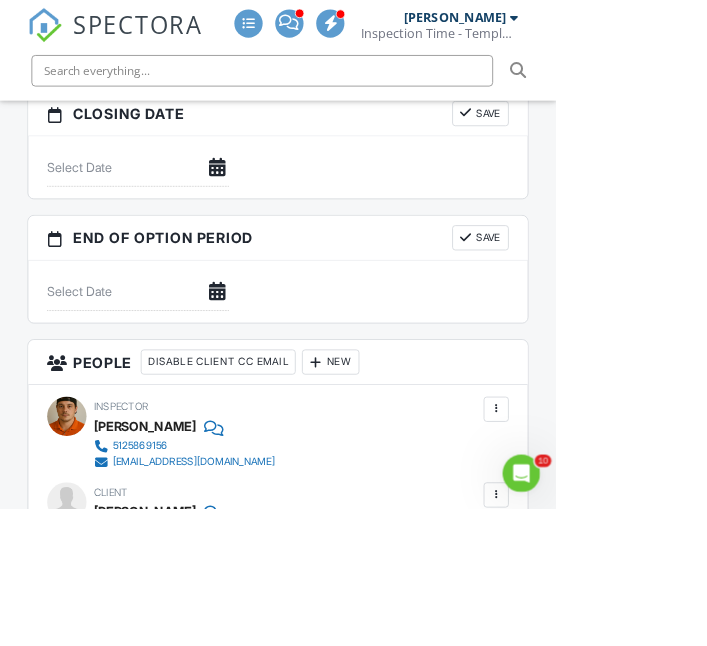 click at bounding box center (401, 460) 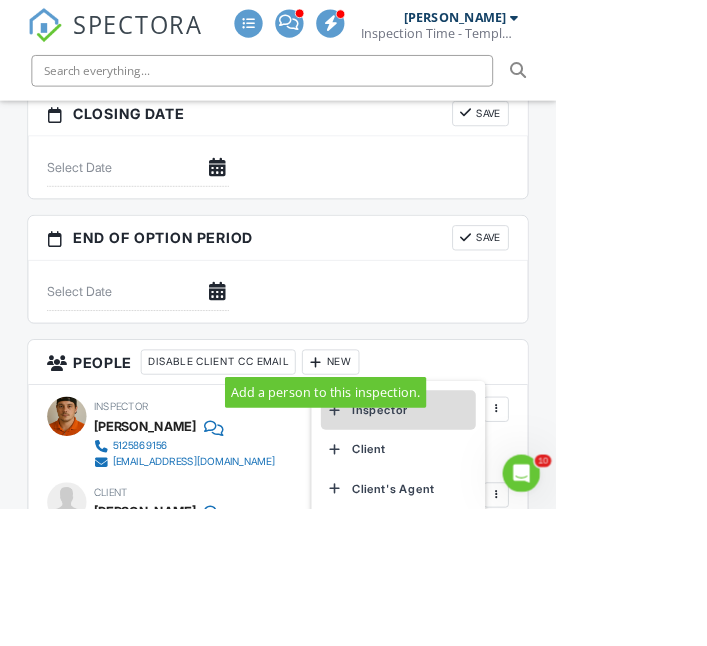 click on "Inspector" at bounding box center [506, 521] 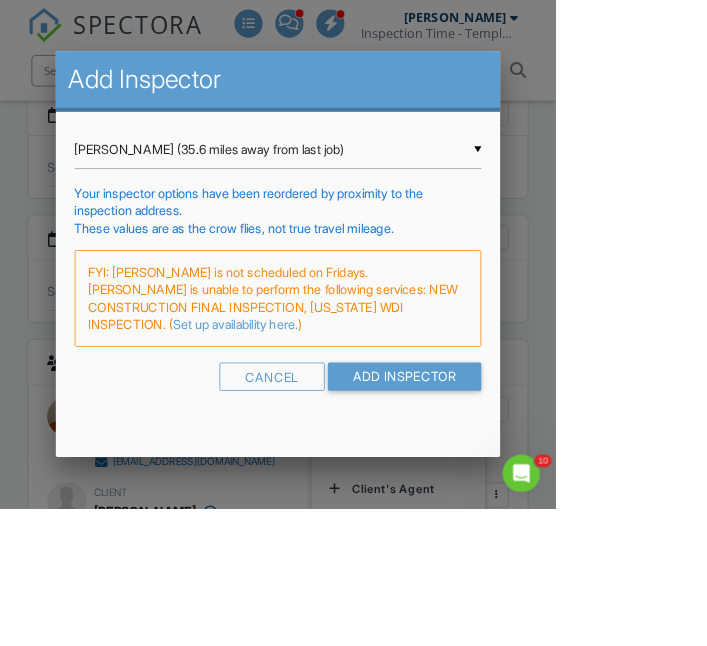 click on "Nicole Berheim (35.6 miles away from last job)" at bounding box center [354, 190] 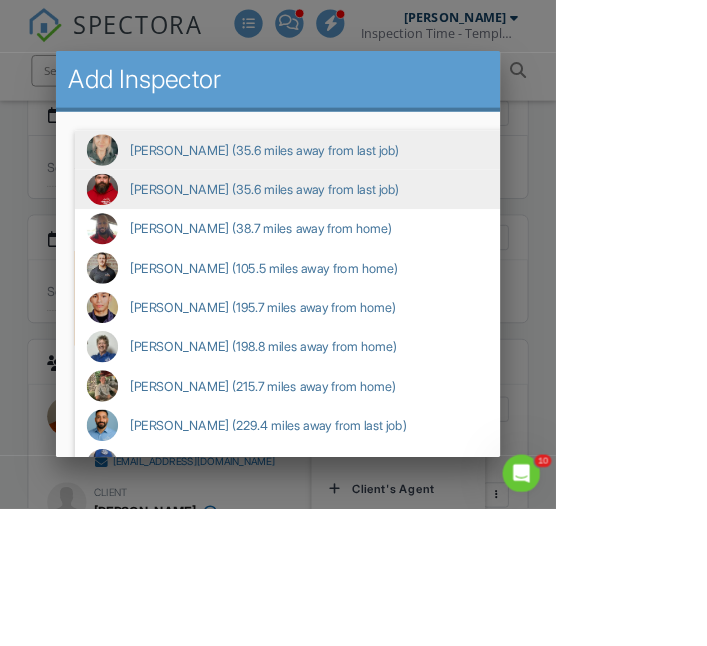 click on "Aaron Davis (35.6 miles away from last job)" at bounding box center [430, 241] 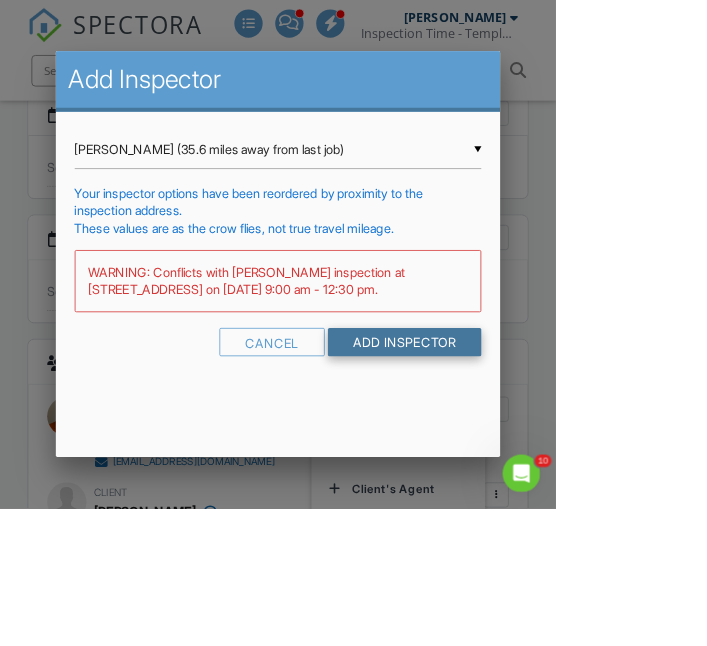click on "Add Inspector" at bounding box center (515, 435) 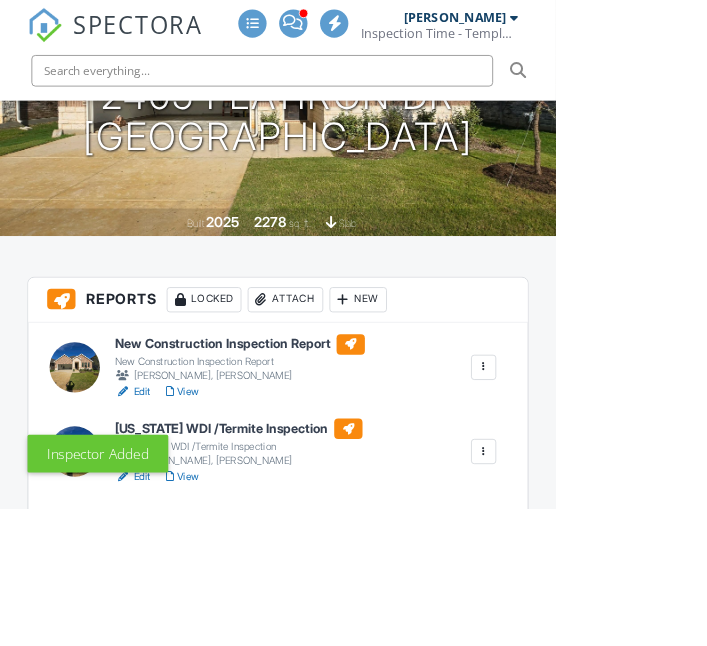 scroll, scrollTop: 432, scrollLeft: 0, axis: vertical 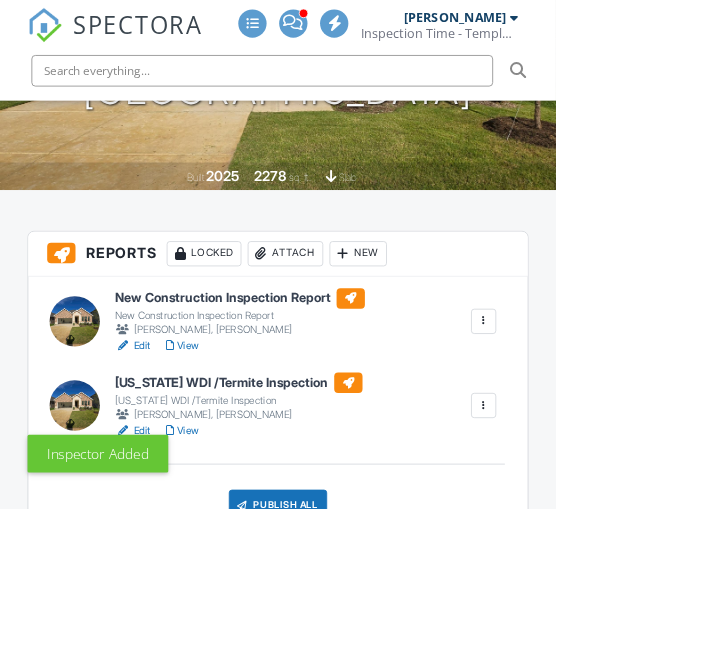 click at bounding box center (615, 516) 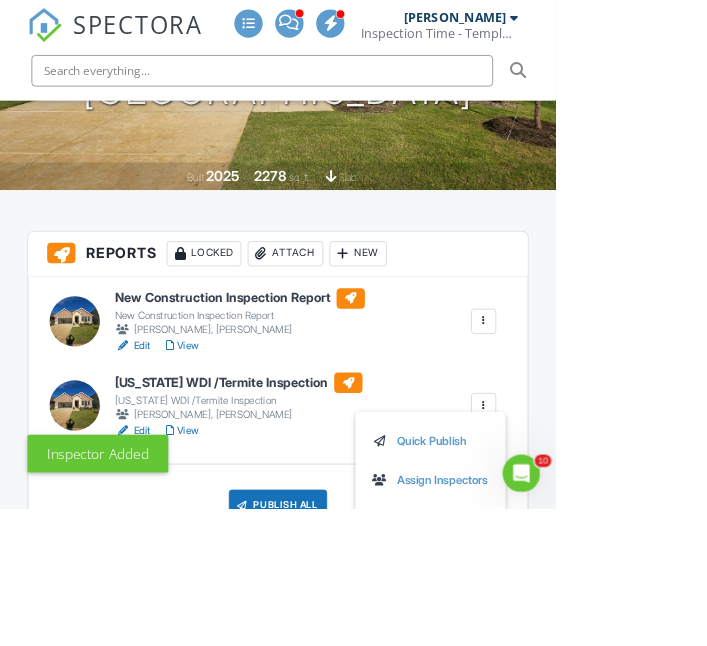 scroll, scrollTop: 0, scrollLeft: 0, axis: both 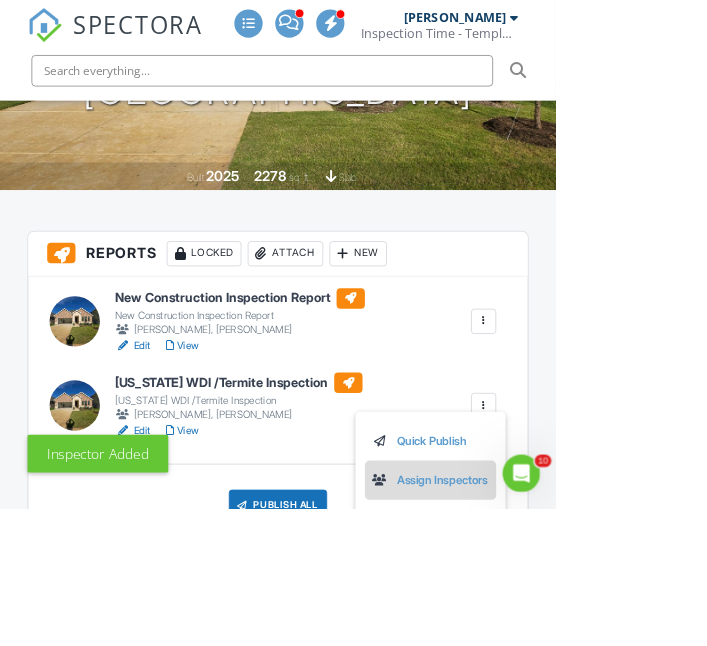 click on "Assign Inspectors" at bounding box center (547, 611) 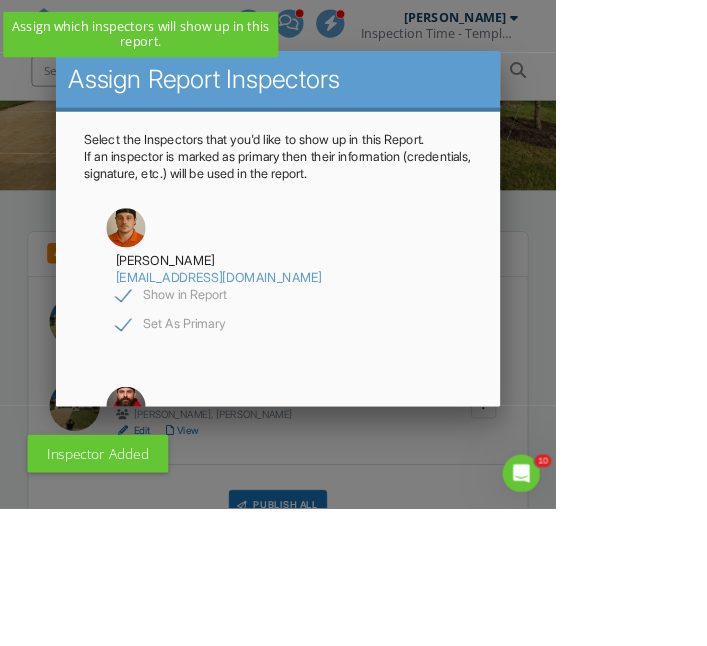click on "Show in Report" at bounding box center (218, 377) 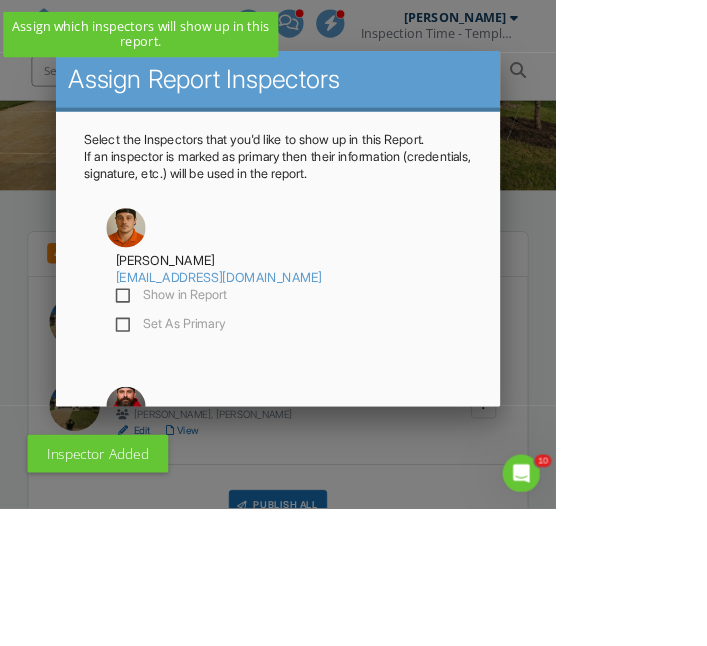 checkbox on "false" 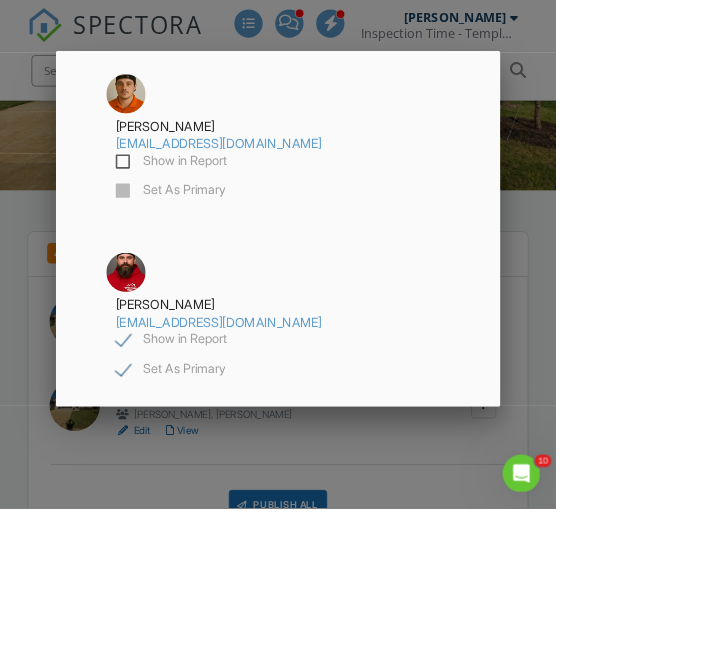 scroll, scrollTop: 176, scrollLeft: 0, axis: vertical 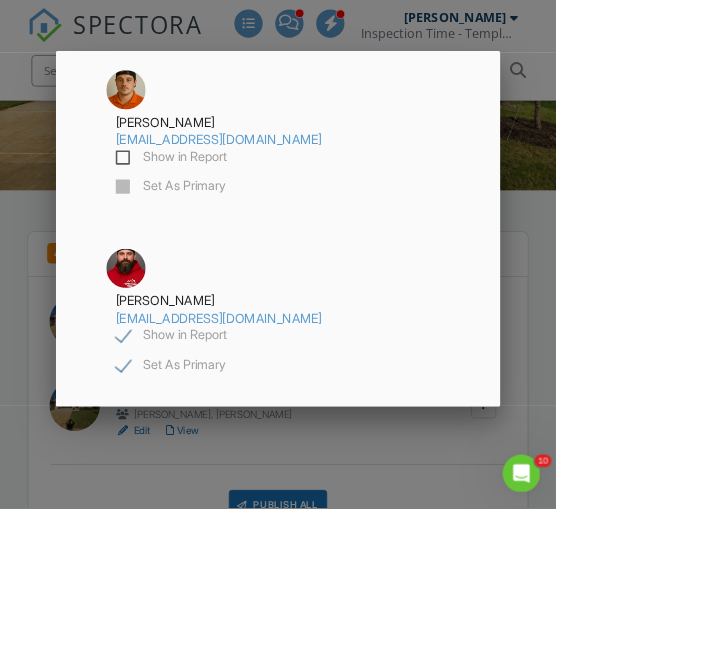 click on "Save" at bounding box center (354, 555) 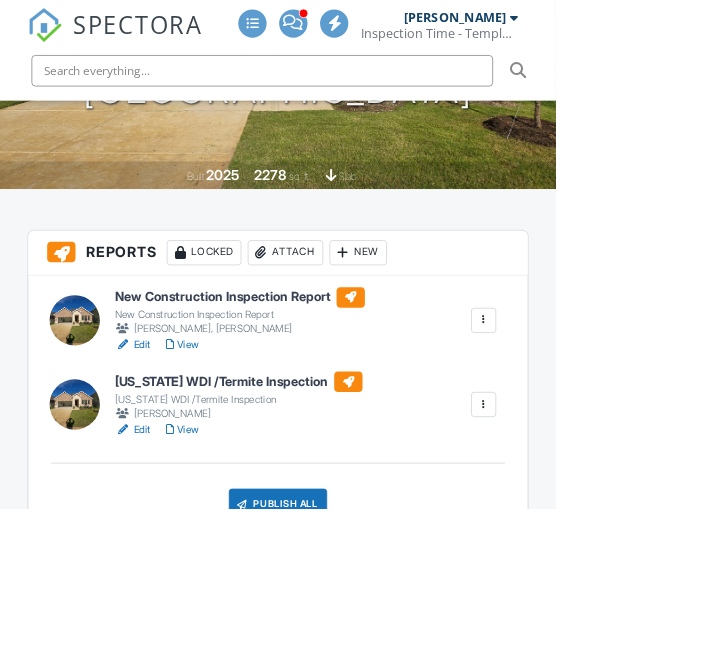 scroll, scrollTop: 433, scrollLeft: 0, axis: vertical 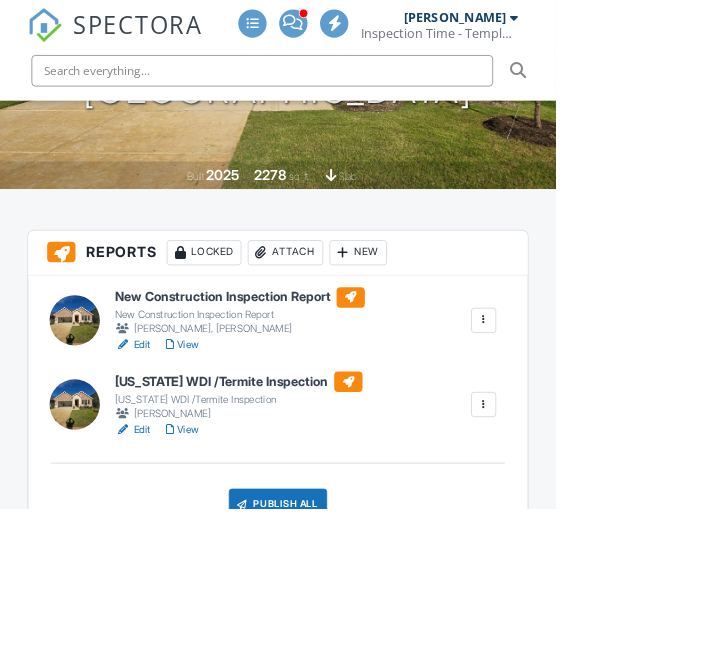 click at bounding box center (615, 408) 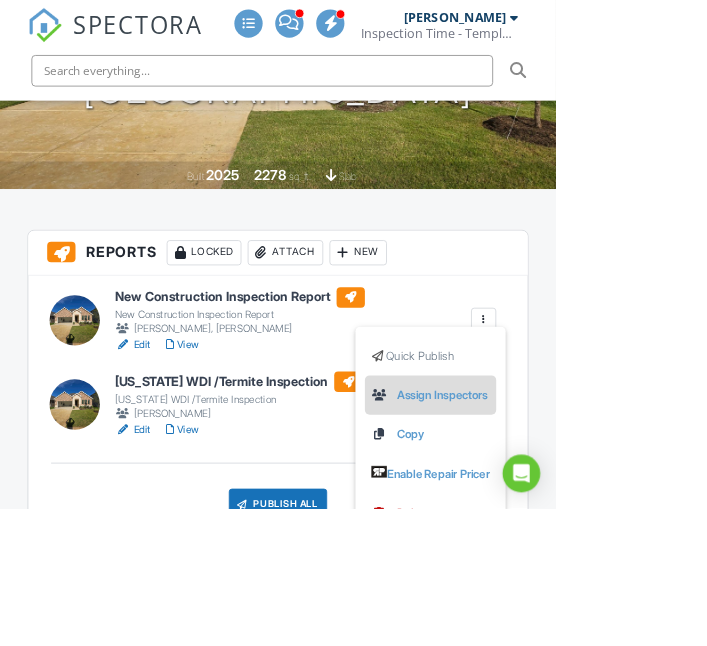 click on "Assign Inspectors" at bounding box center (547, 503) 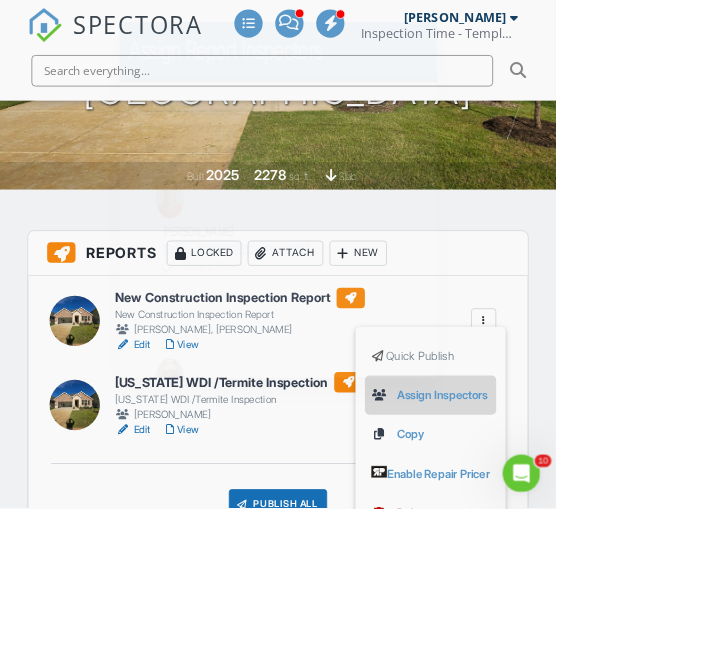 scroll, scrollTop: 0, scrollLeft: 0, axis: both 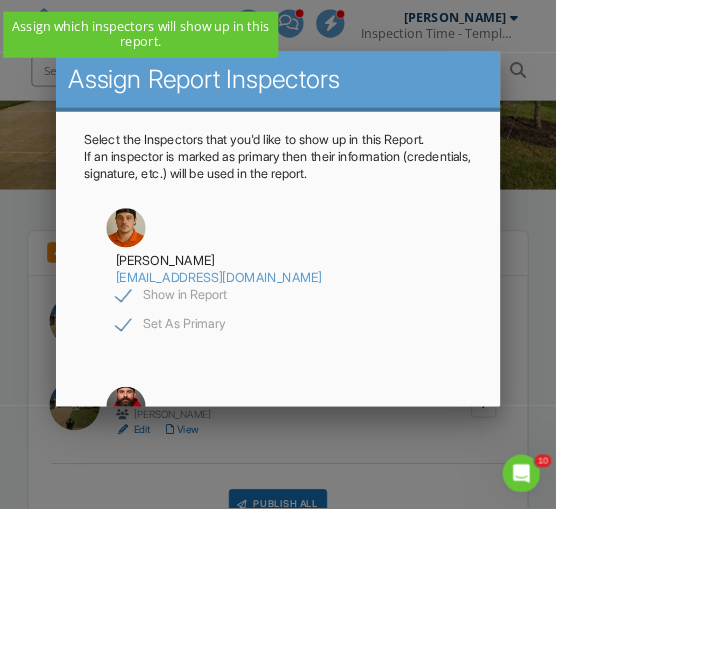 click on "Show in Report" at bounding box center [218, 604] 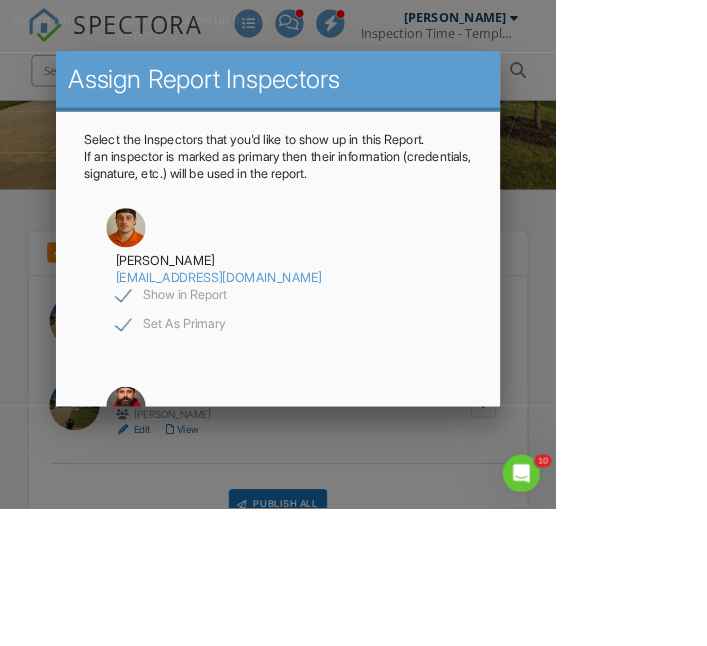 scroll, scrollTop: 176, scrollLeft: 0, axis: vertical 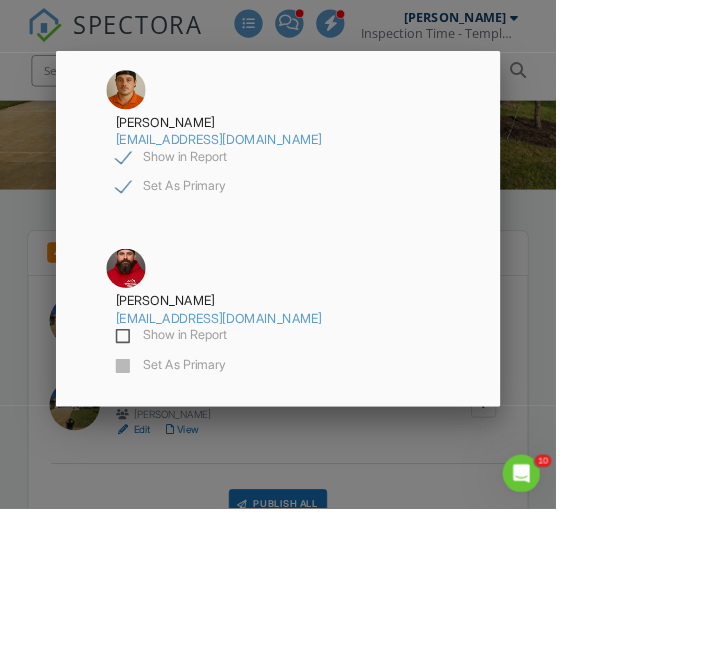 click on "Save" at bounding box center [354, 555] 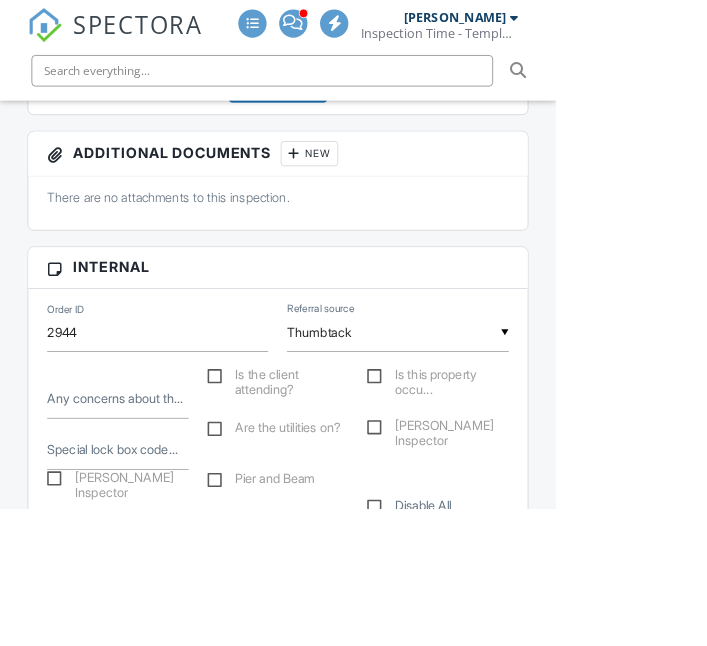 scroll, scrollTop: 969, scrollLeft: 0, axis: vertical 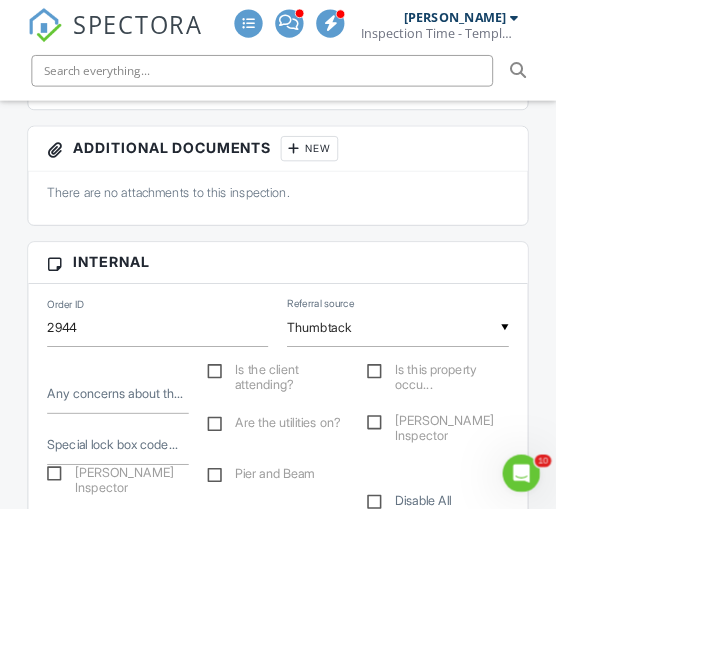 click on "[PERSON_NAME] Inspector" at bounding box center (149, 603) 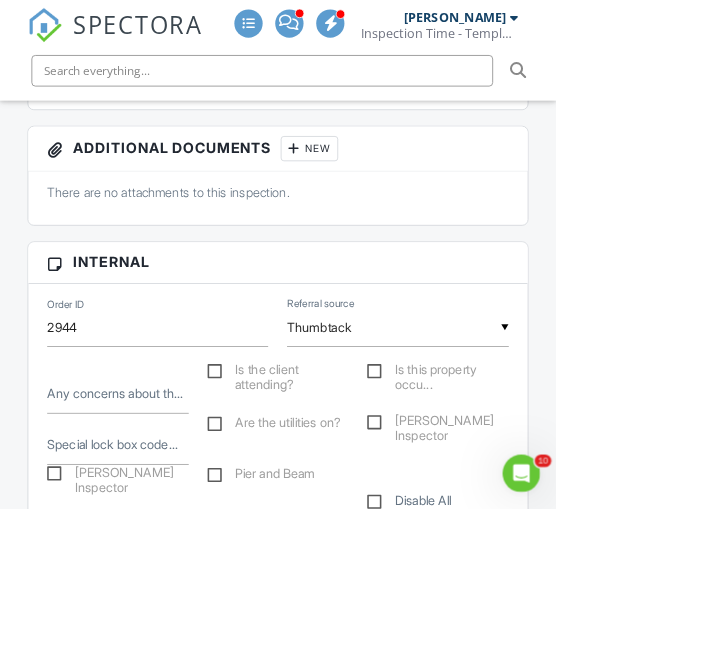checkbox on "true" 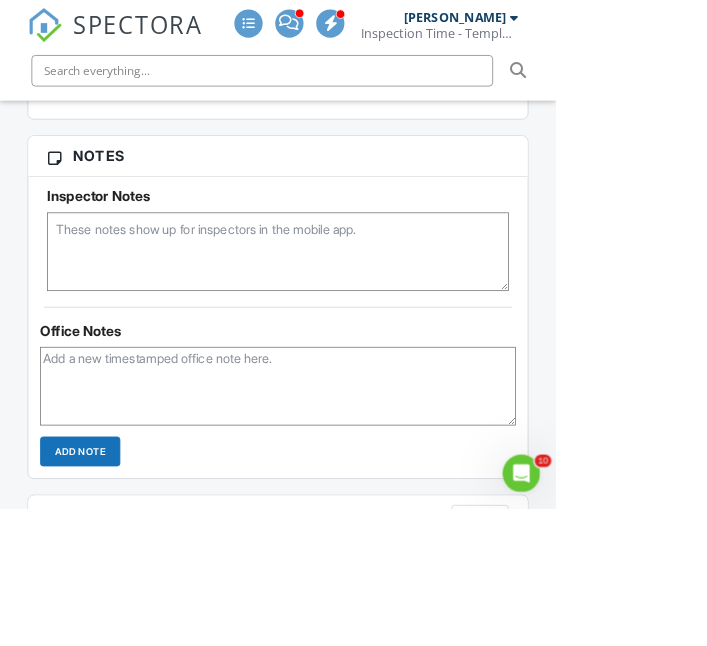 scroll, scrollTop: 1596, scrollLeft: 0, axis: vertical 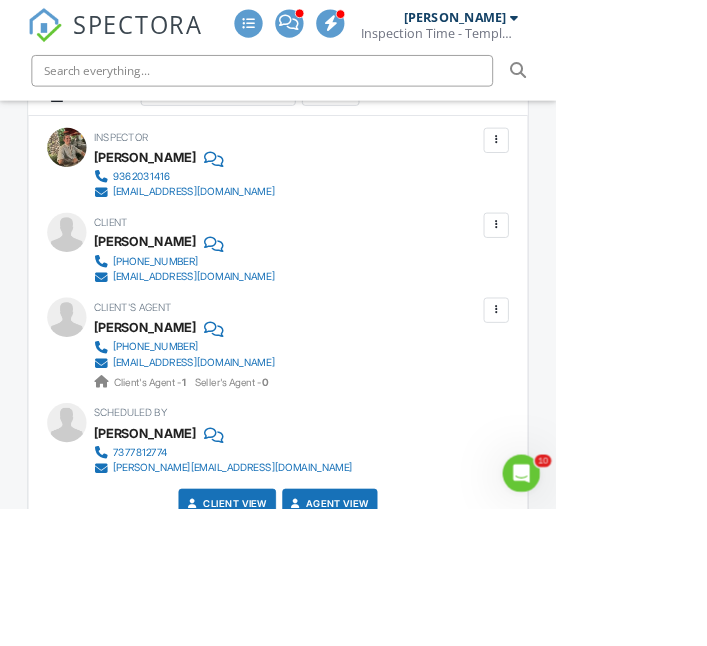 click on "832-282-9292" at bounding box center (197, 333) 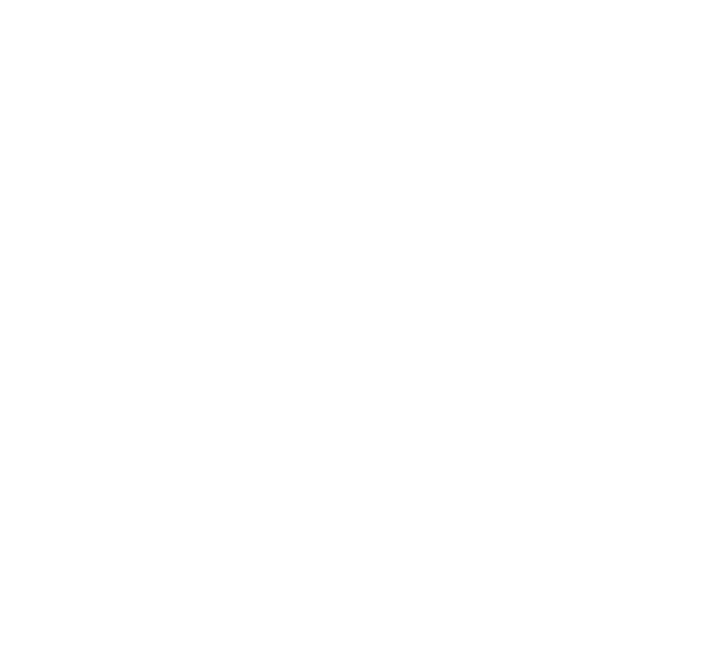 scroll, scrollTop: 0, scrollLeft: 0, axis: both 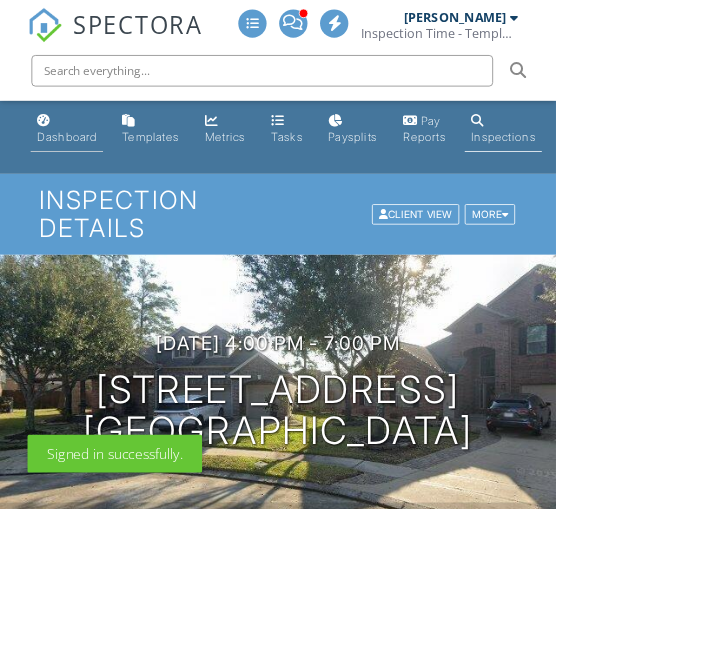 click on "Dashboard" at bounding box center [85, 173] 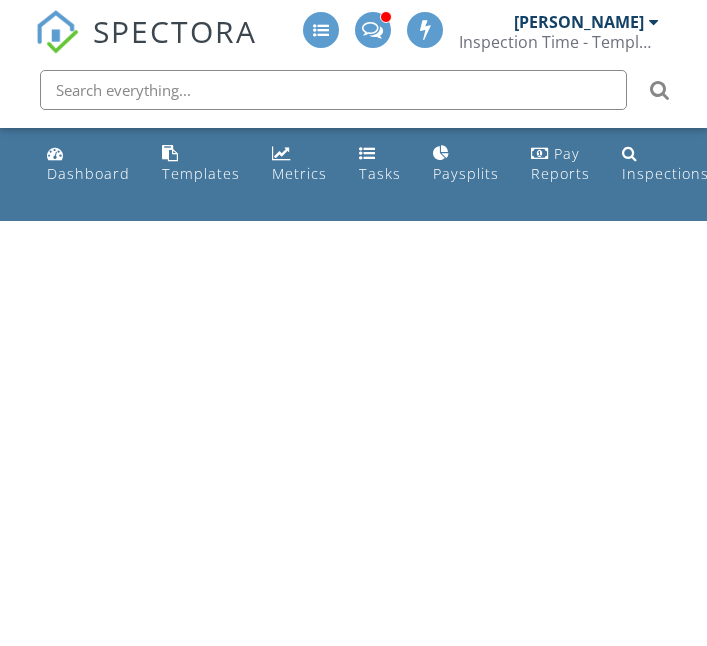scroll, scrollTop: 0, scrollLeft: 0, axis: both 